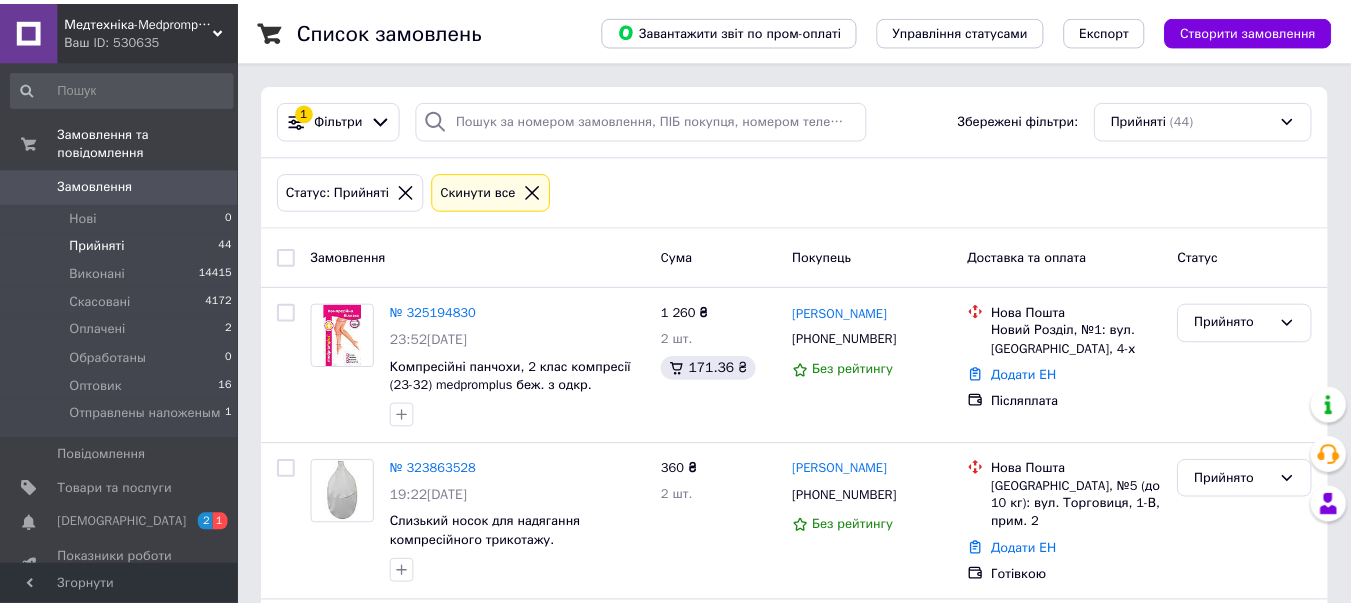 scroll, scrollTop: 3050, scrollLeft: 0, axis: vertical 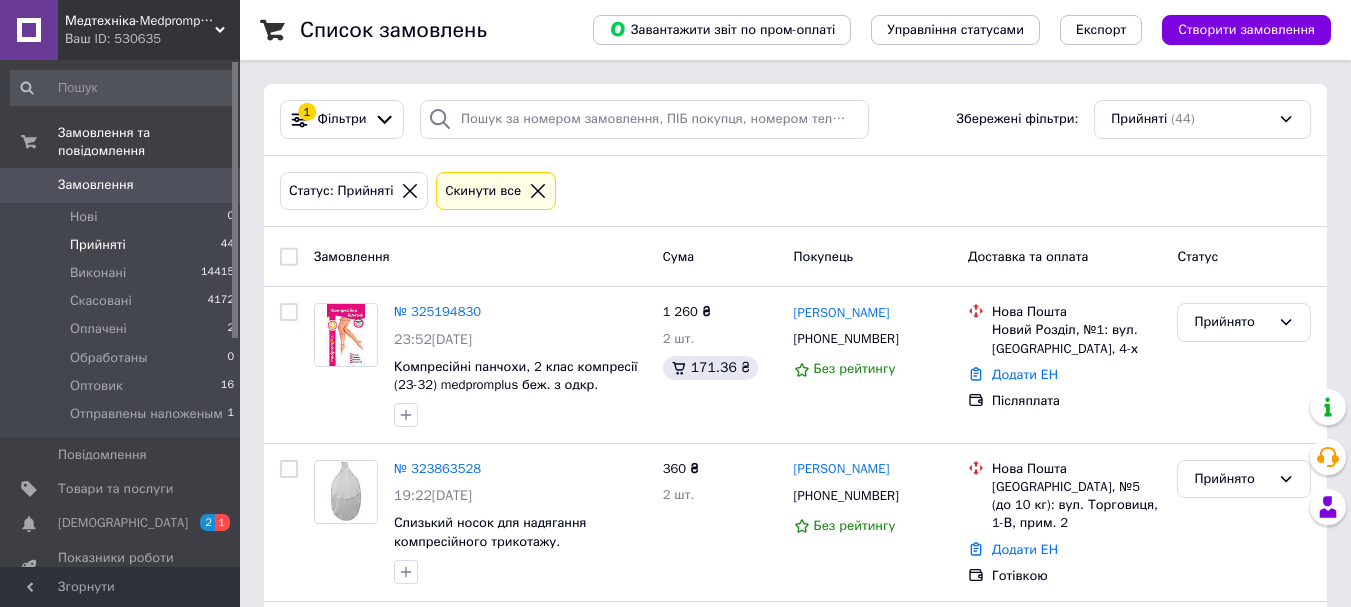 click on "Замовлення" at bounding box center [96, 185] 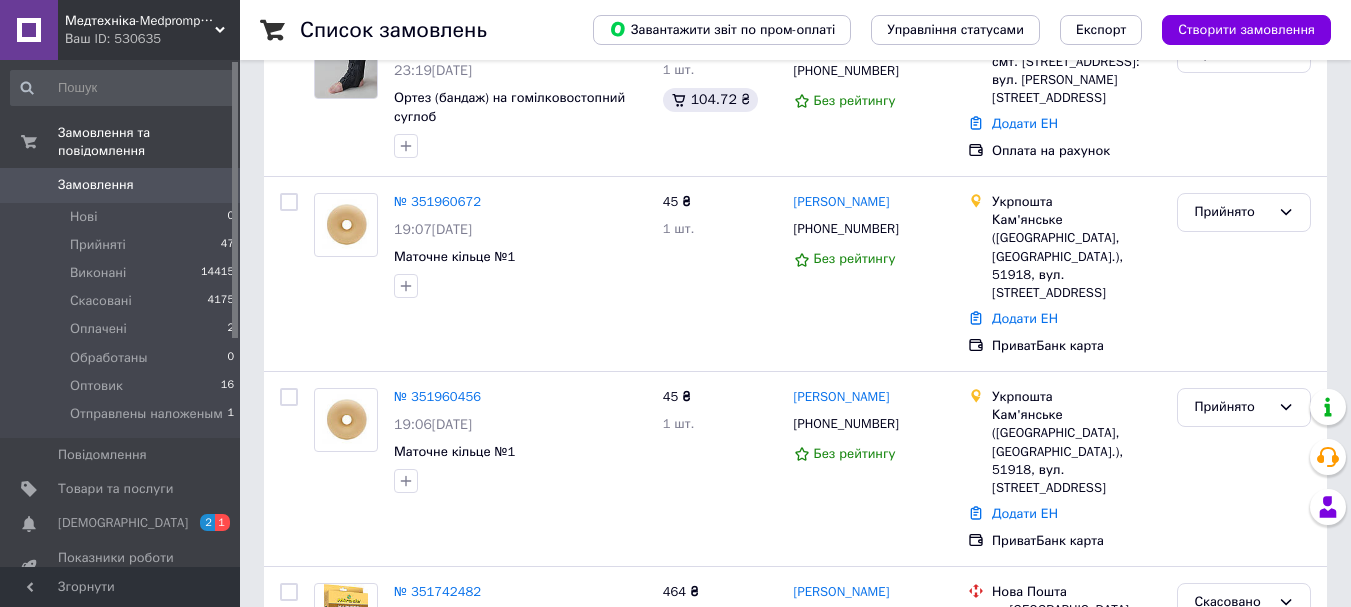 scroll, scrollTop: 204, scrollLeft: 0, axis: vertical 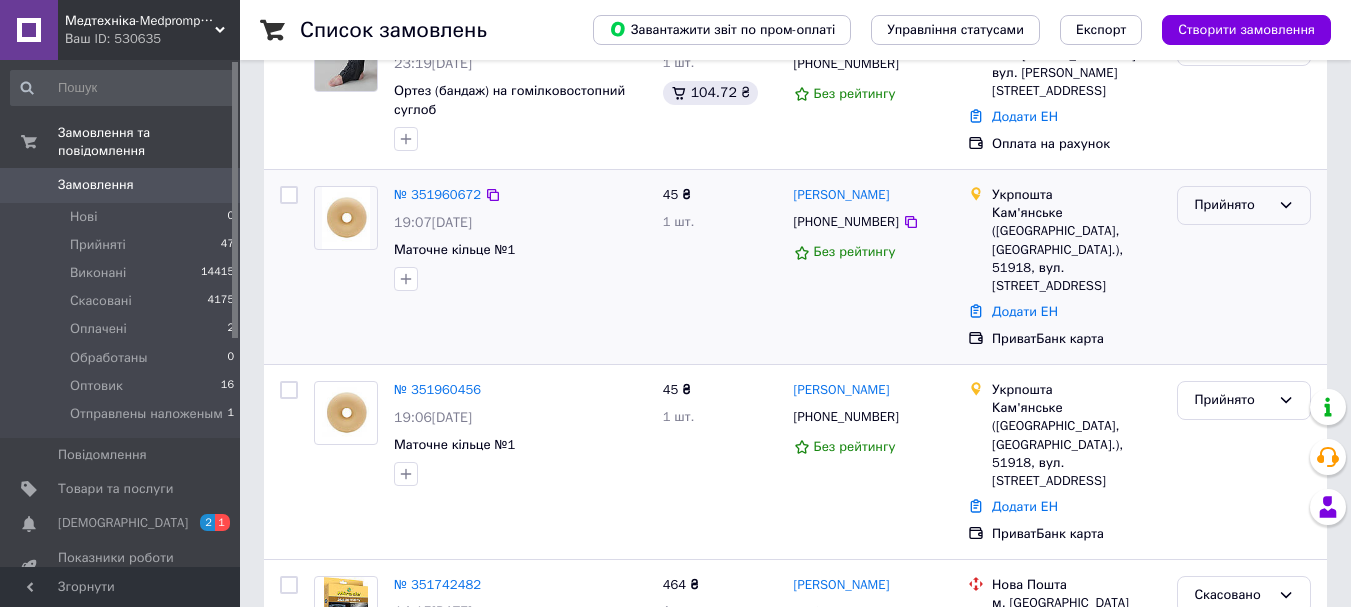 click on "Прийнято" at bounding box center [1232, 205] 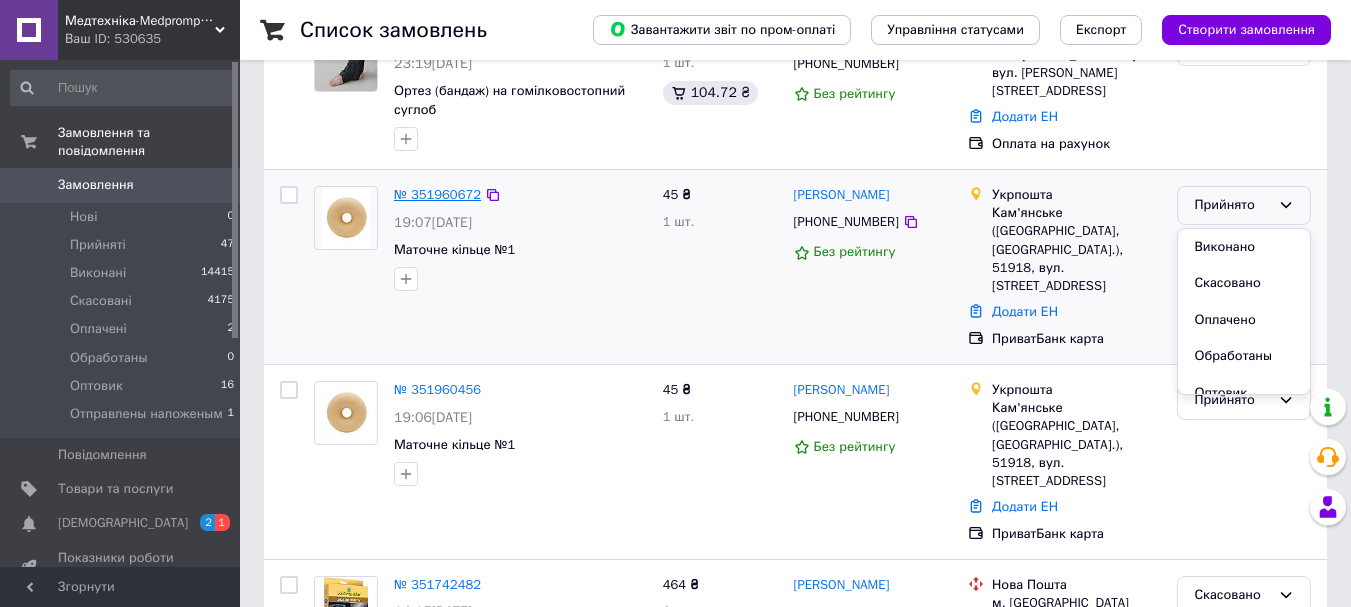 click on "№ 351960672" at bounding box center (437, 194) 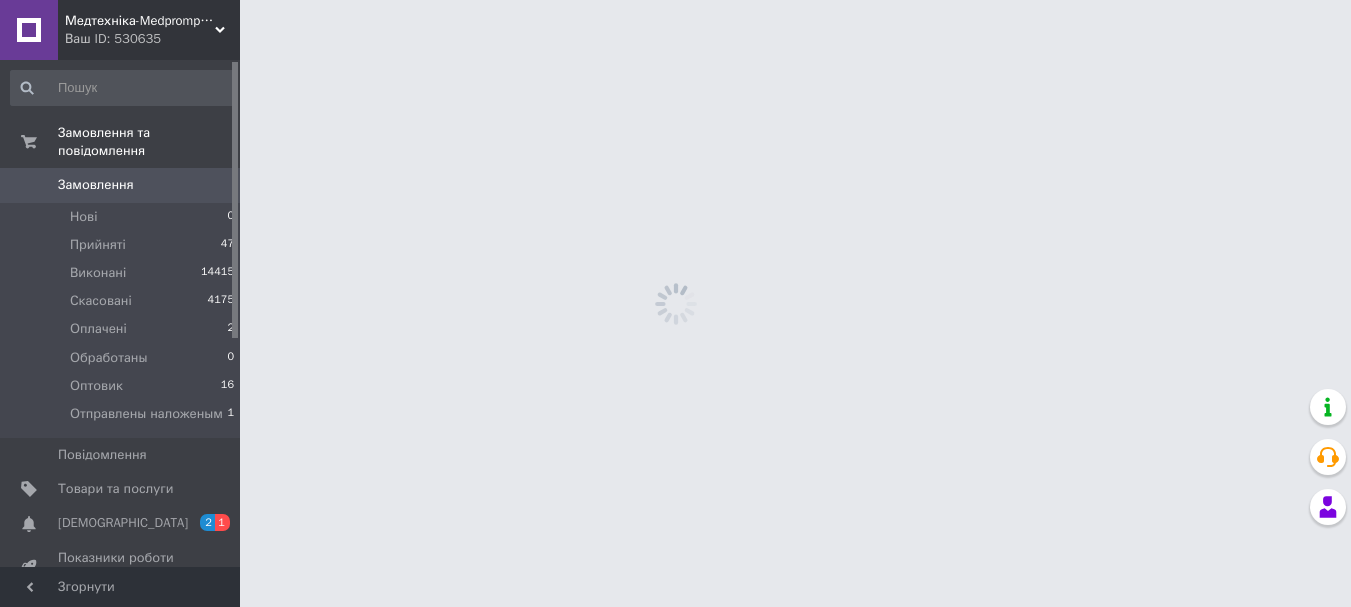 scroll, scrollTop: 0, scrollLeft: 0, axis: both 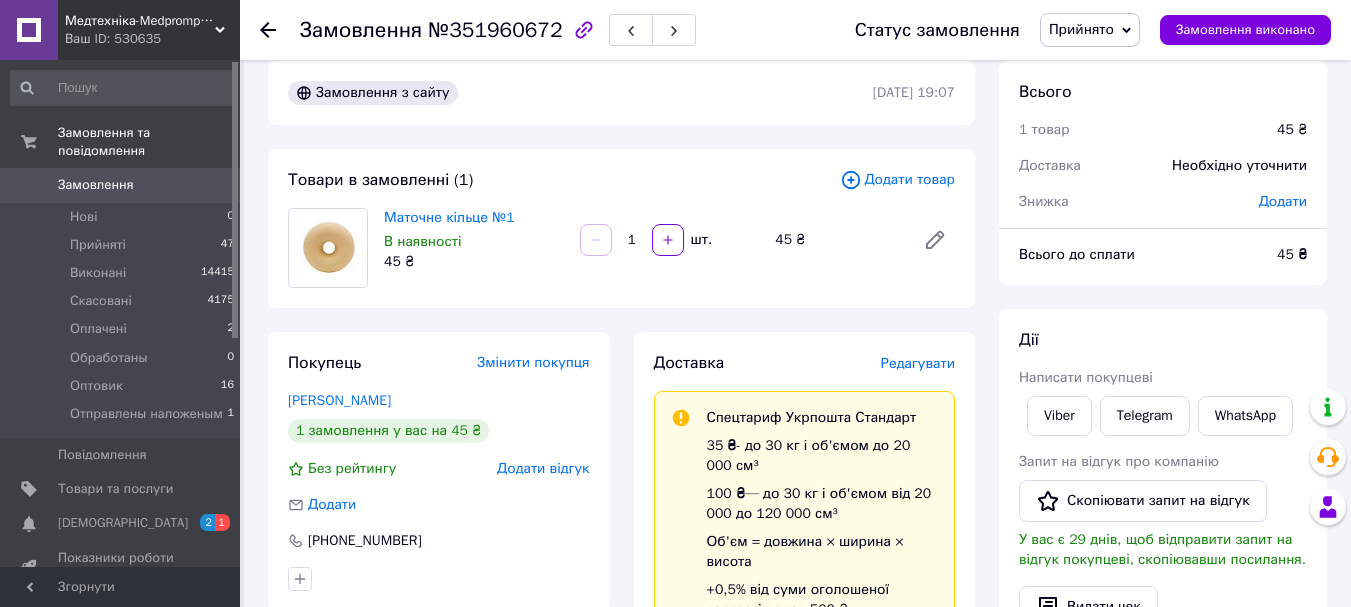 click 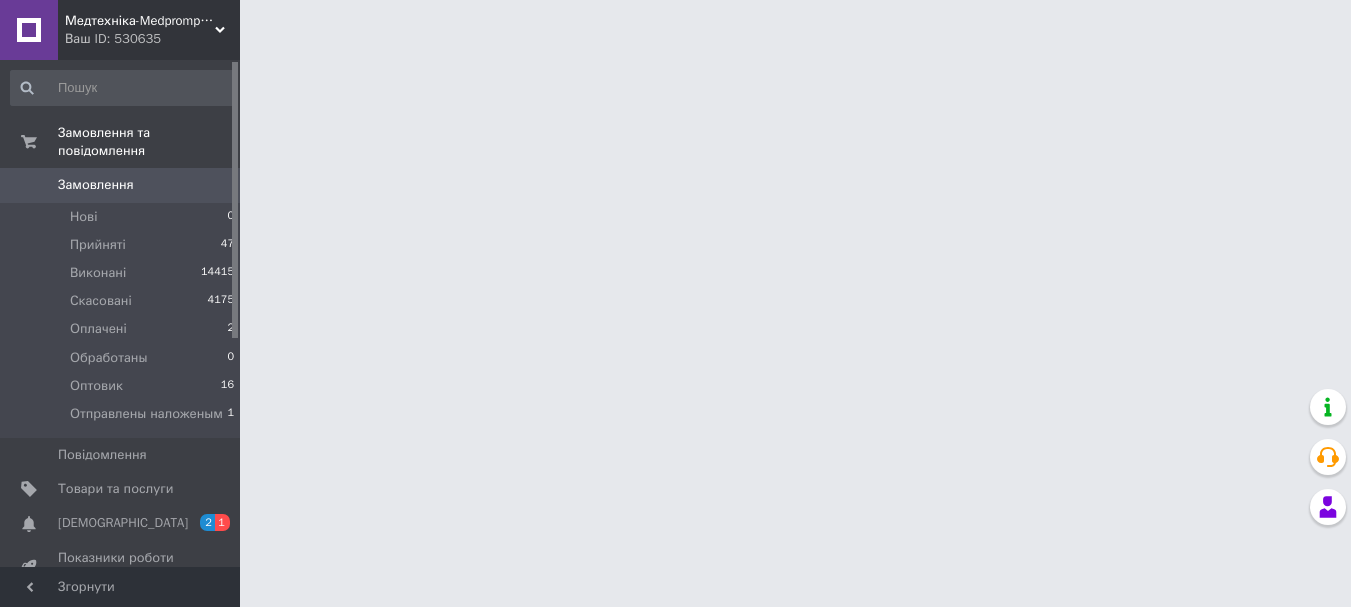 scroll, scrollTop: 0, scrollLeft: 0, axis: both 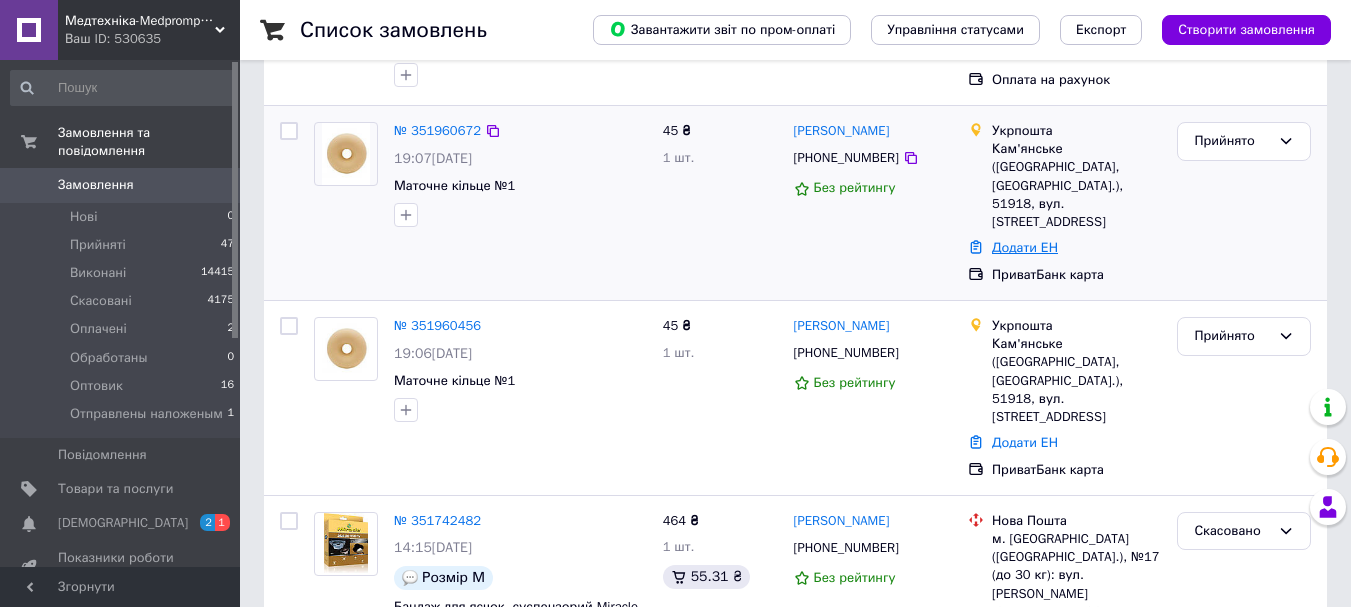 click on "Додати ЕН" at bounding box center (1025, 247) 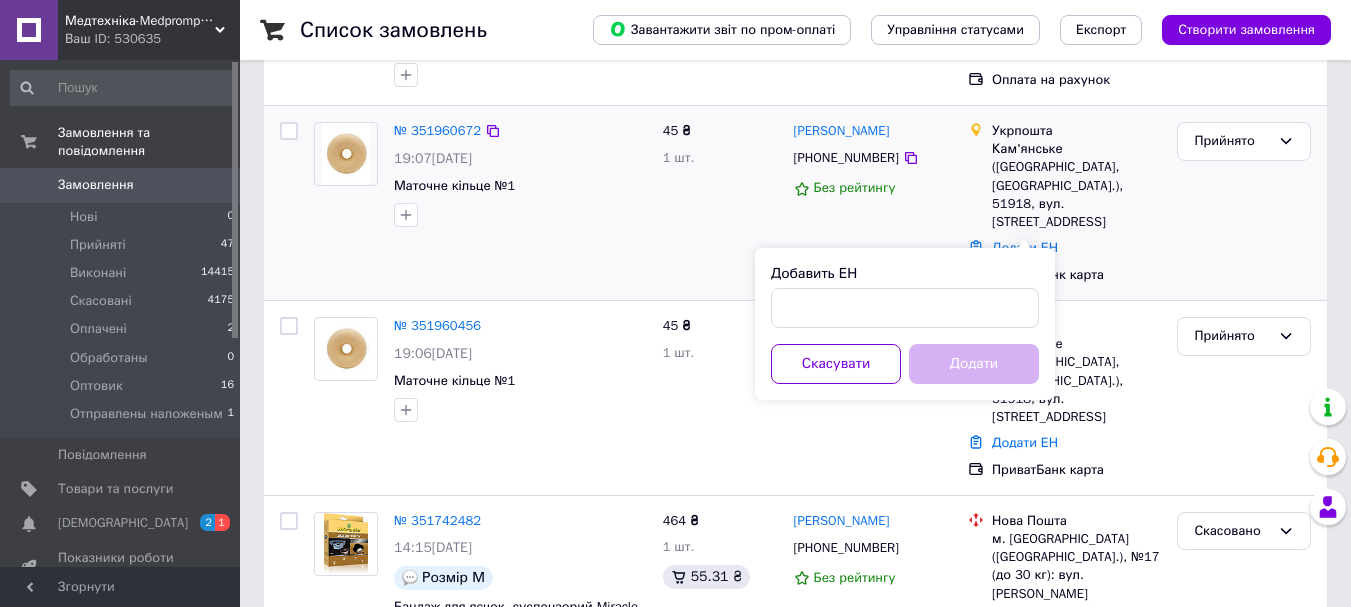 click on "45 ₴ 1 шт." at bounding box center [720, 203] 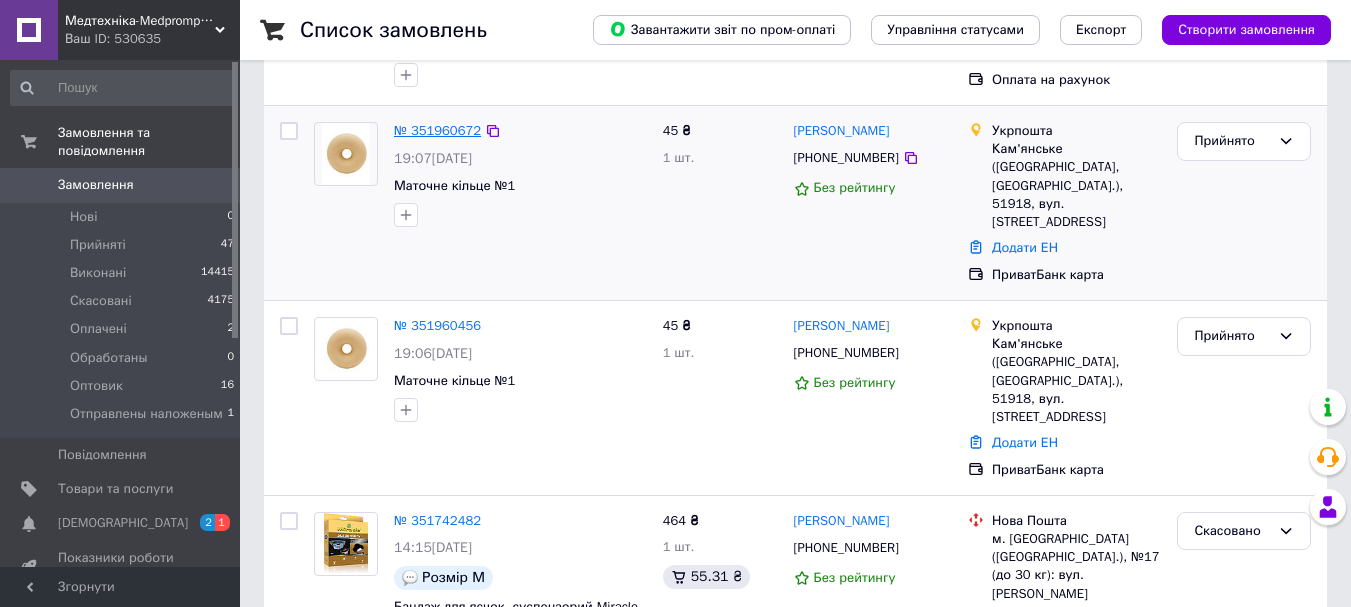 click on "№ 351960672" at bounding box center (437, 130) 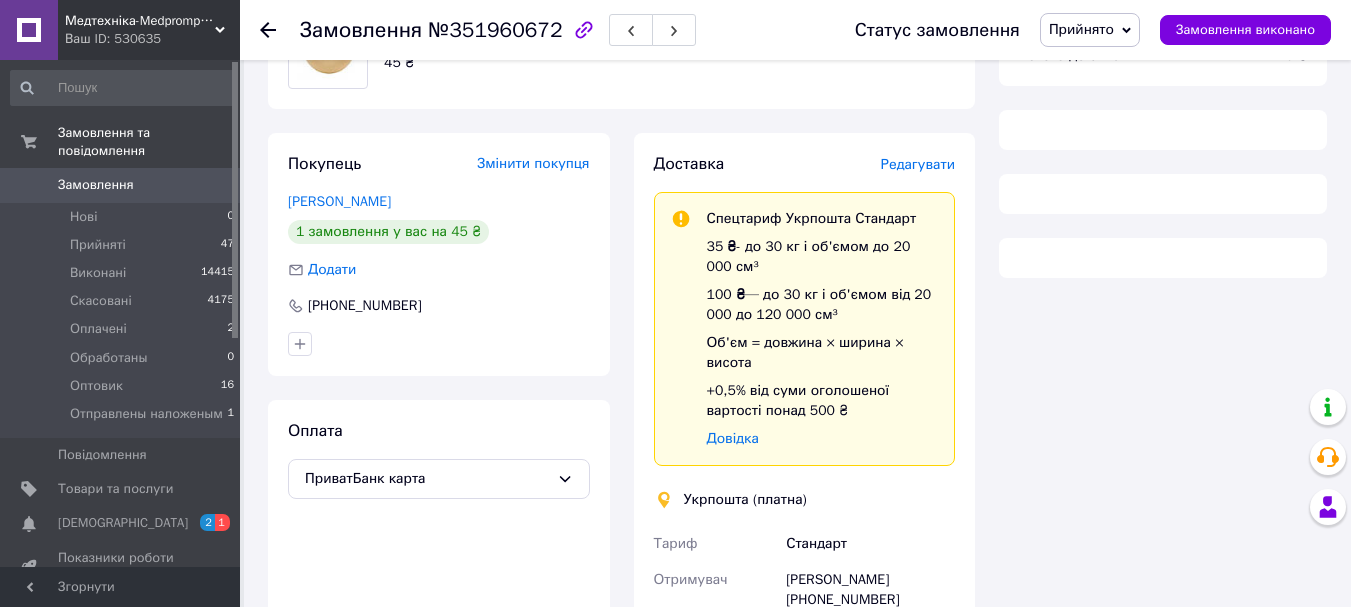 scroll, scrollTop: 268, scrollLeft: 0, axis: vertical 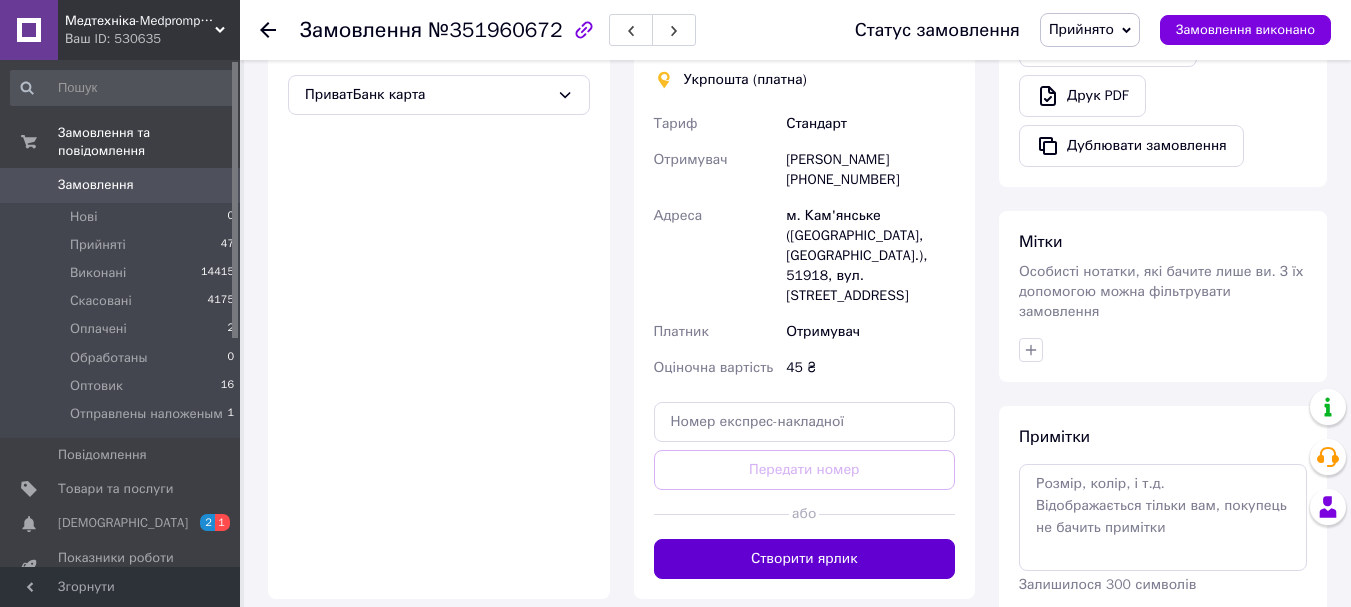 click on "Створити ярлик" at bounding box center (805, 559) 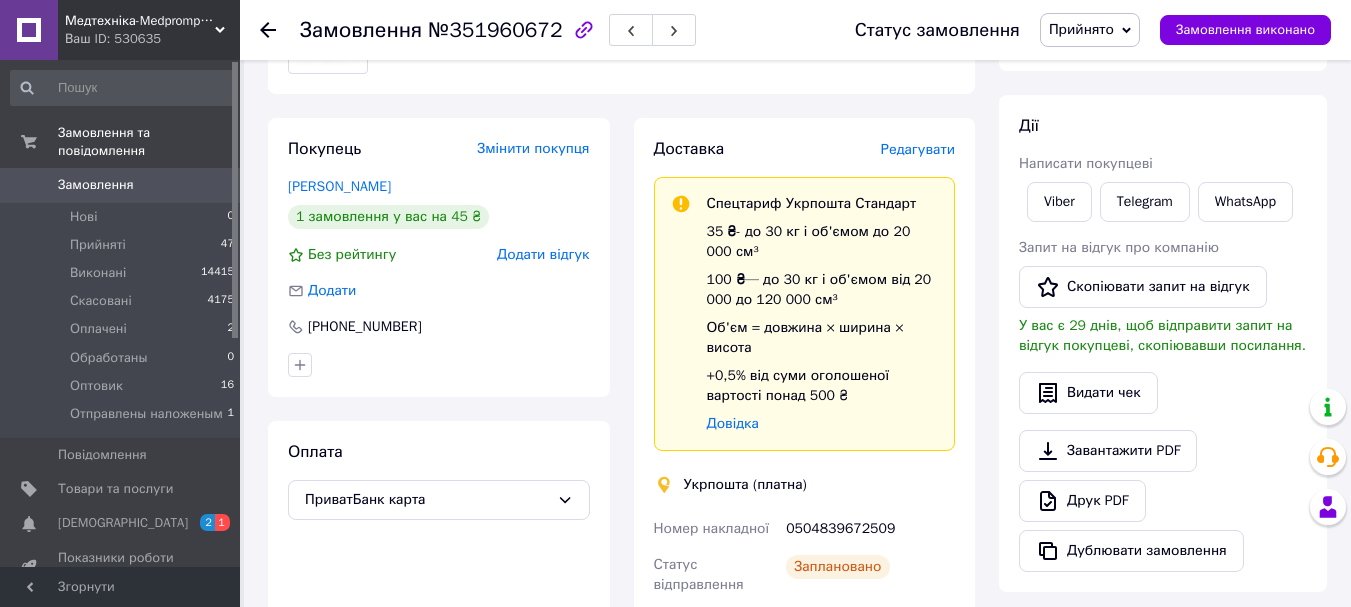 scroll, scrollTop: 197, scrollLeft: 0, axis: vertical 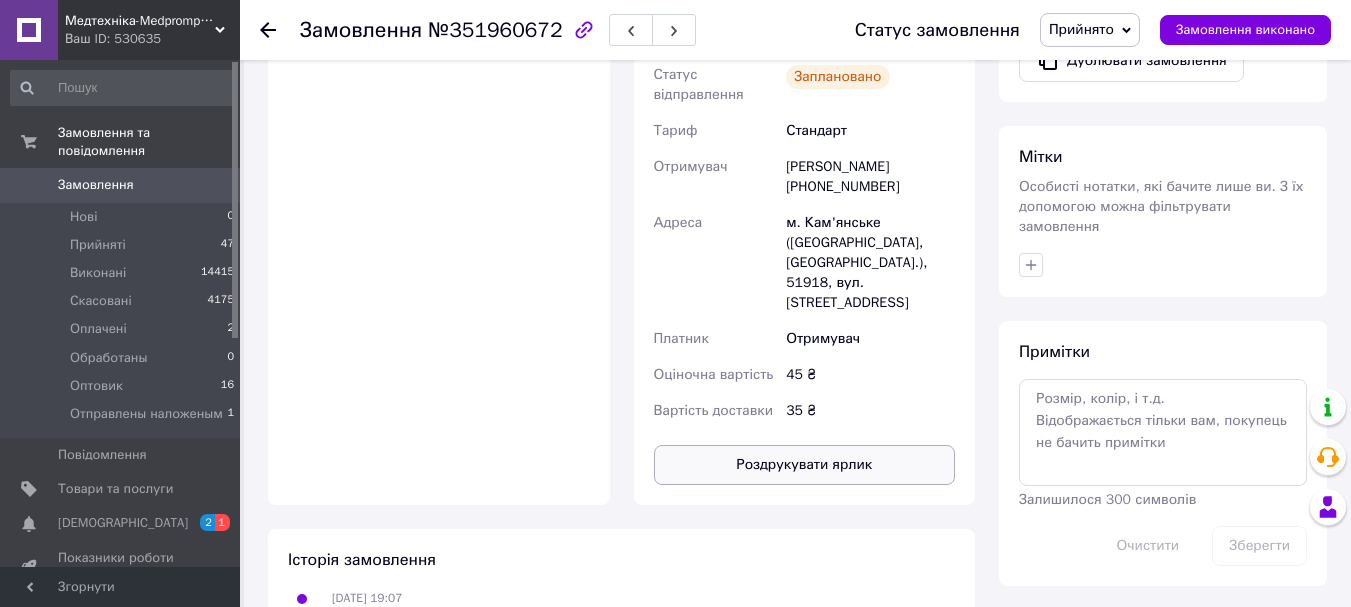 click on "Роздрукувати ярлик" at bounding box center (805, 465) 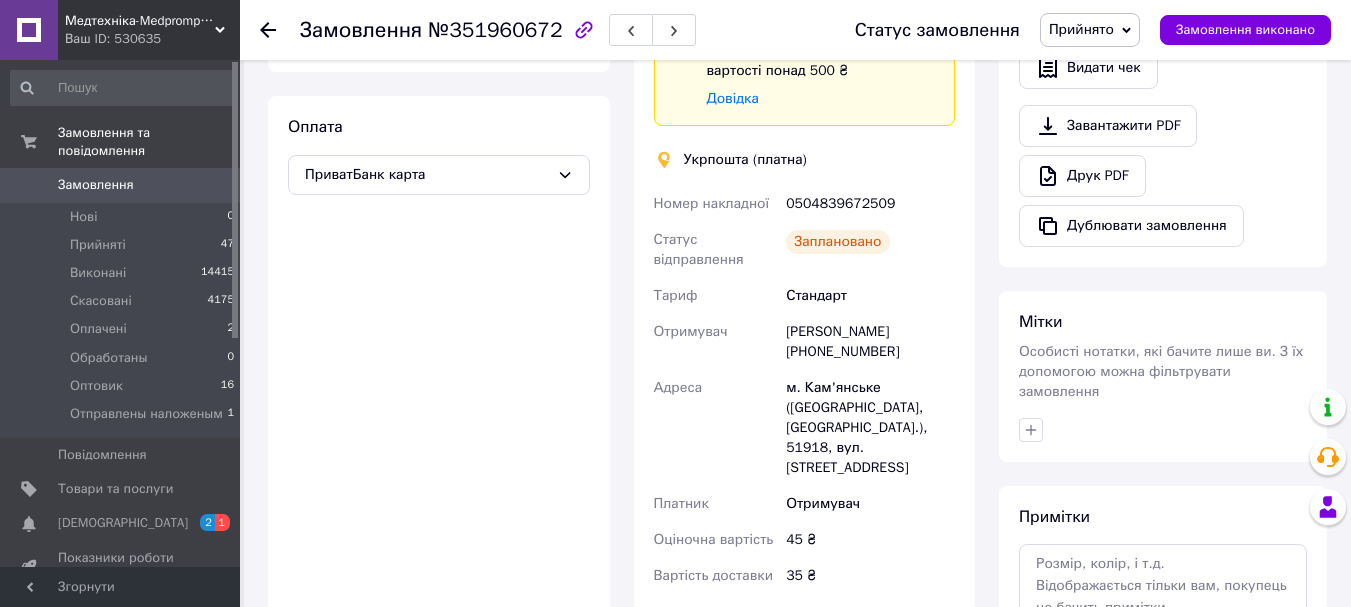 scroll, scrollTop: 530, scrollLeft: 0, axis: vertical 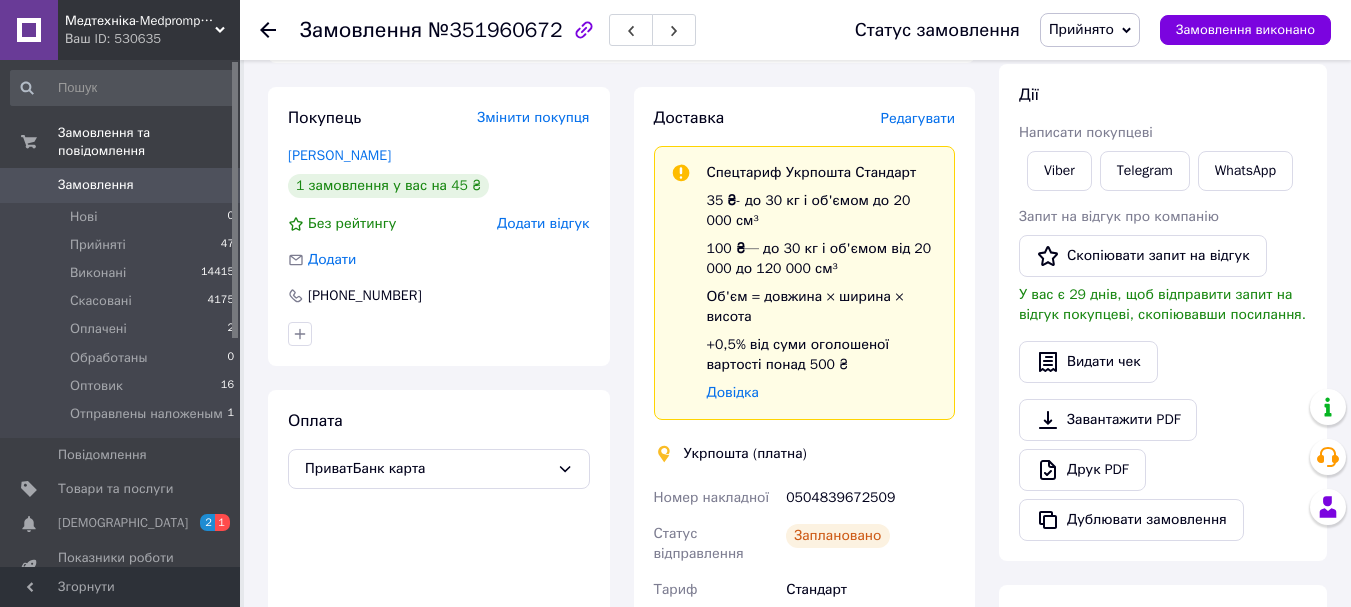 click 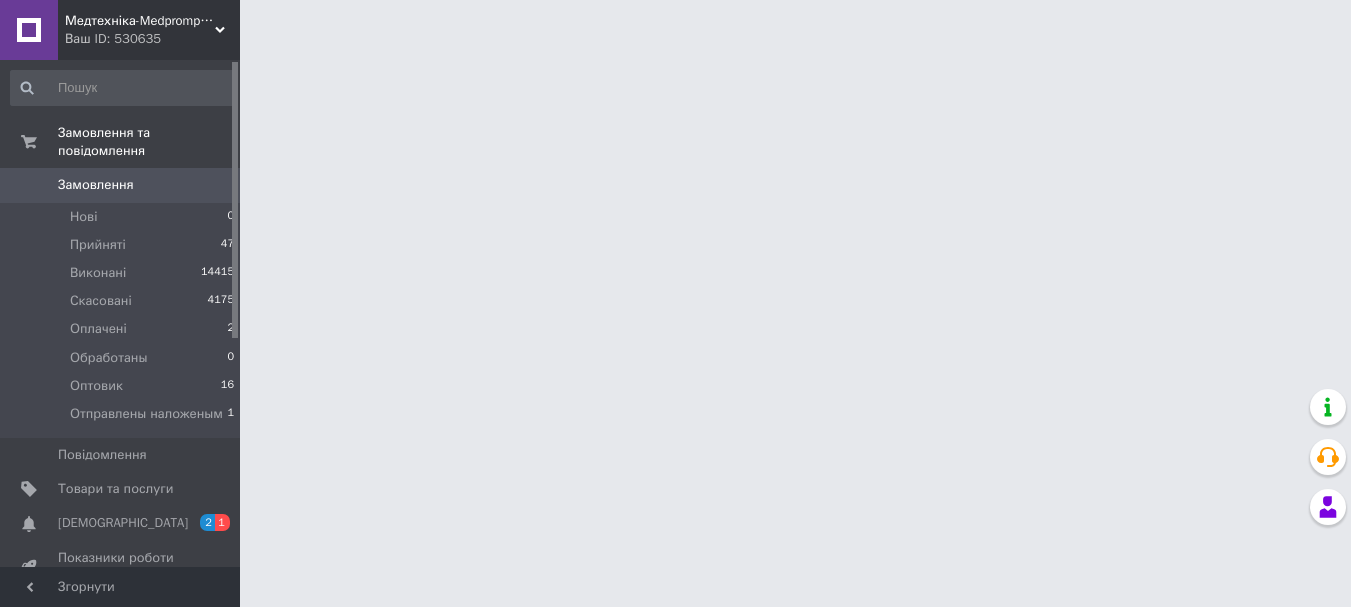 scroll, scrollTop: 0, scrollLeft: 0, axis: both 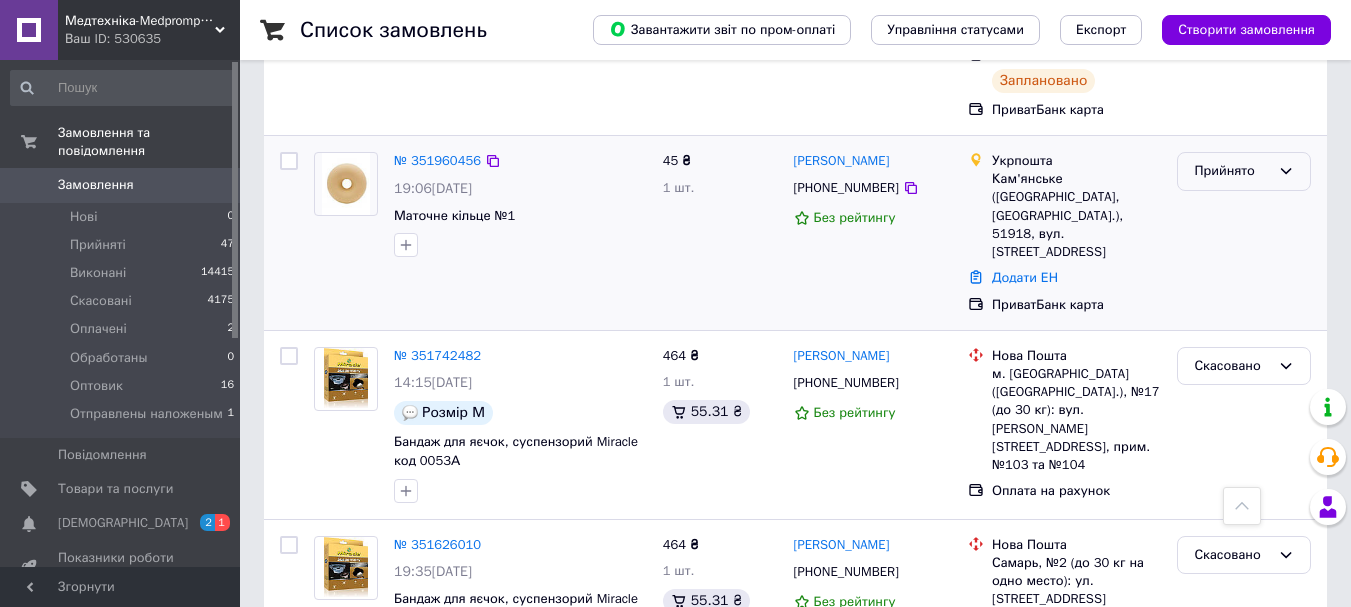 click on "Прийнято" at bounding box center (1244, 171) 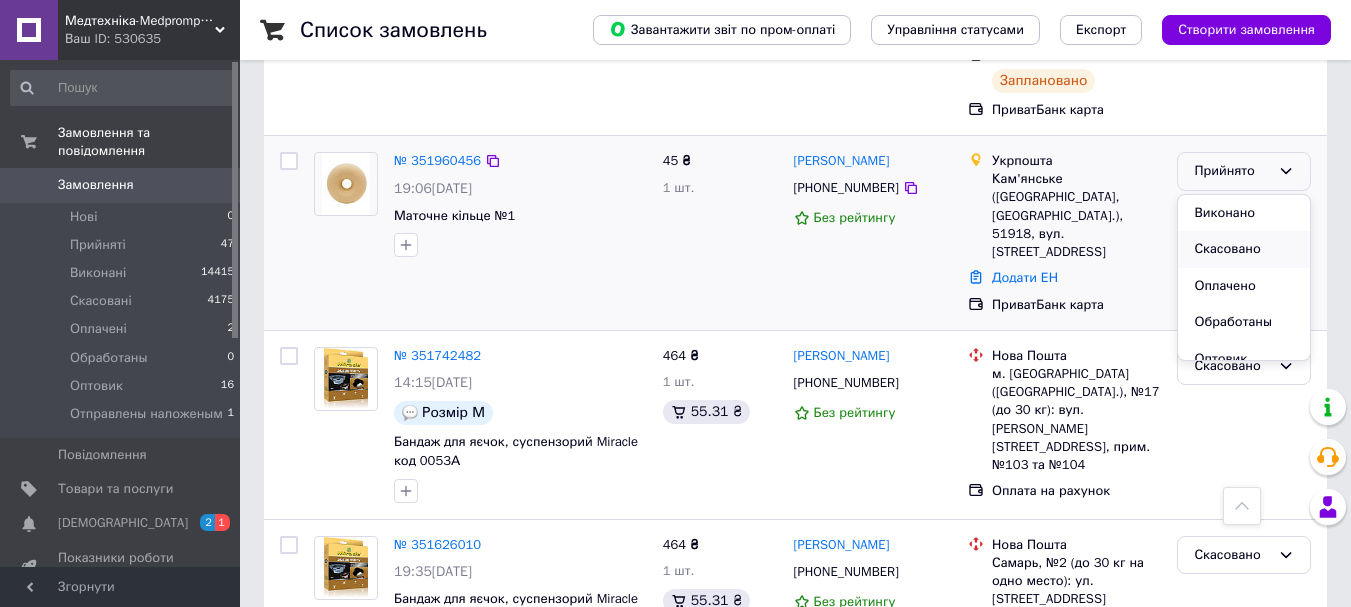 click on "Скасовано" at bounding box center (1244, 249) 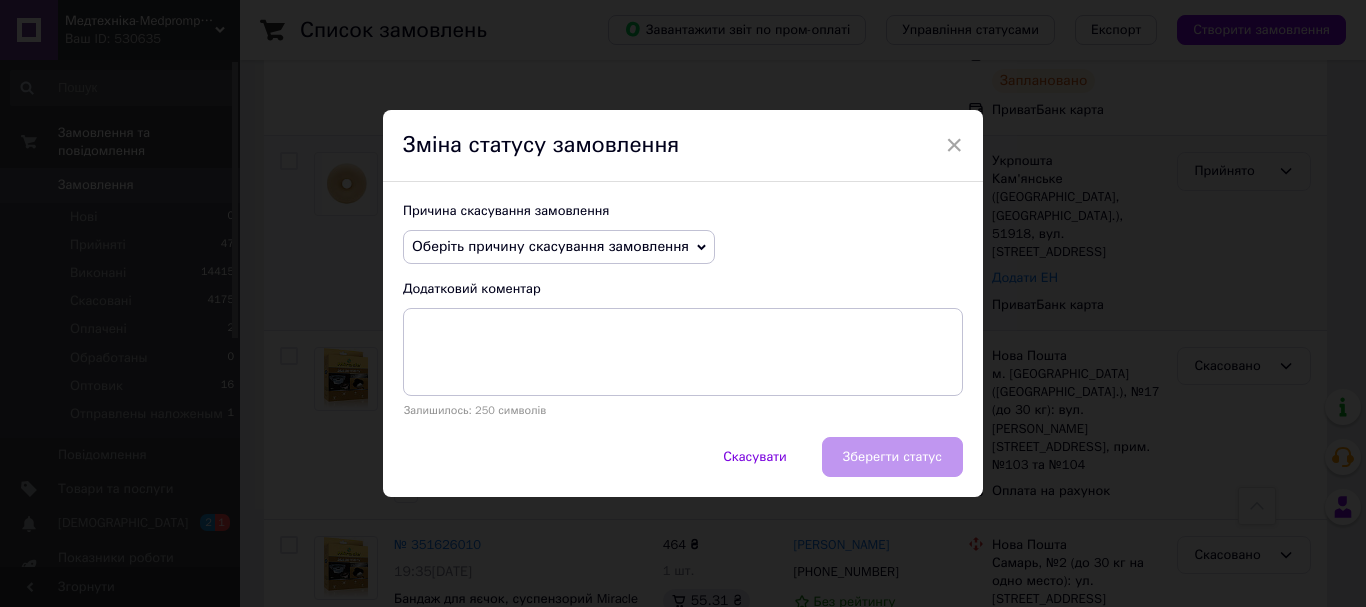 click on "Оберіть причину скасування замовлення" at bounding box center (559, 247) 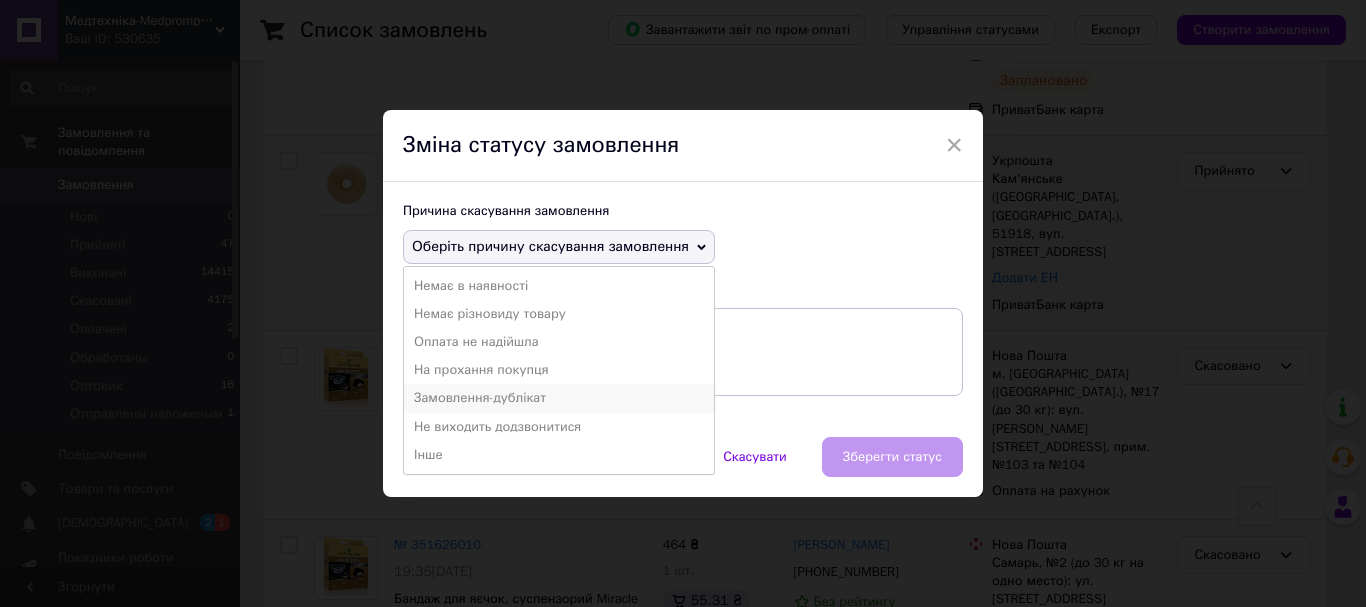 click on "Замовлення-дублікат" at bounding box center (559, 398) 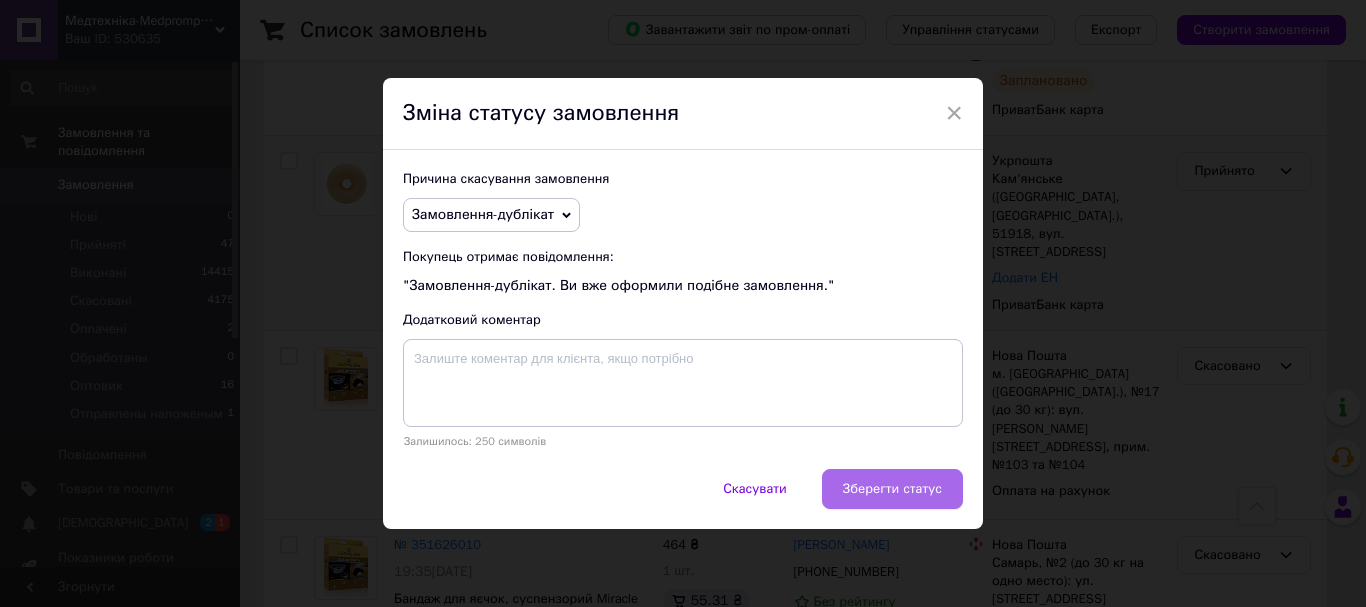 click on "Зберегти статус" at bounding box center (892, 489) 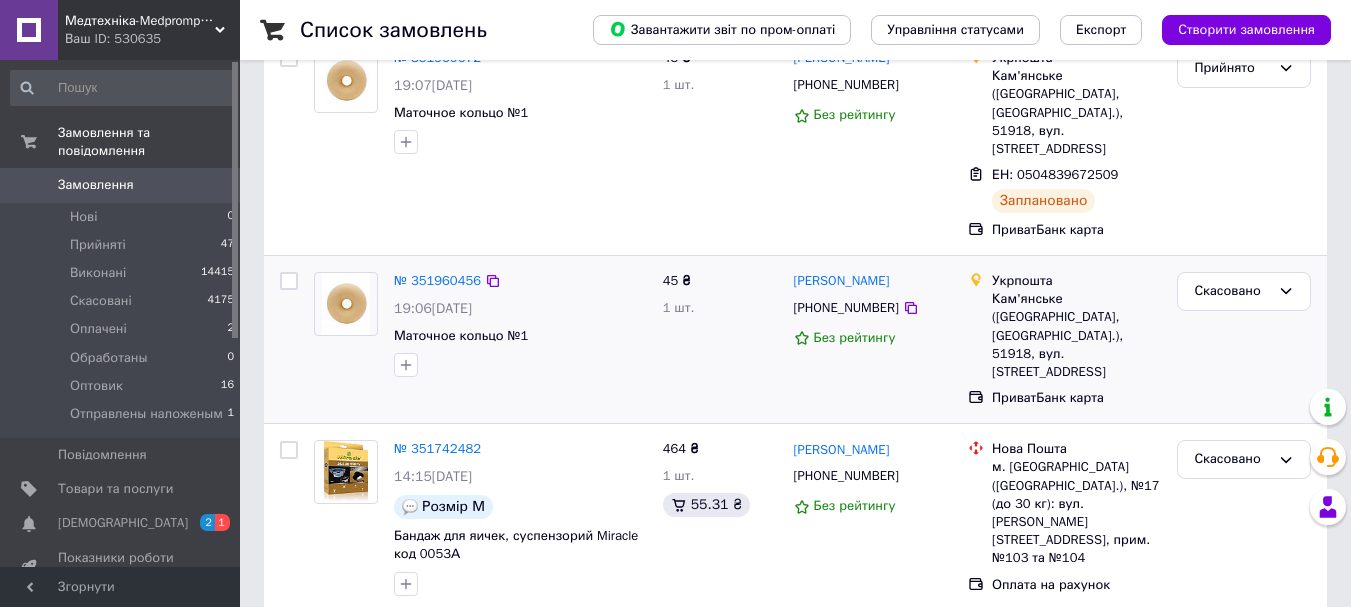scroll, scrollTop: 0, scrollLeft: 0, axis: both 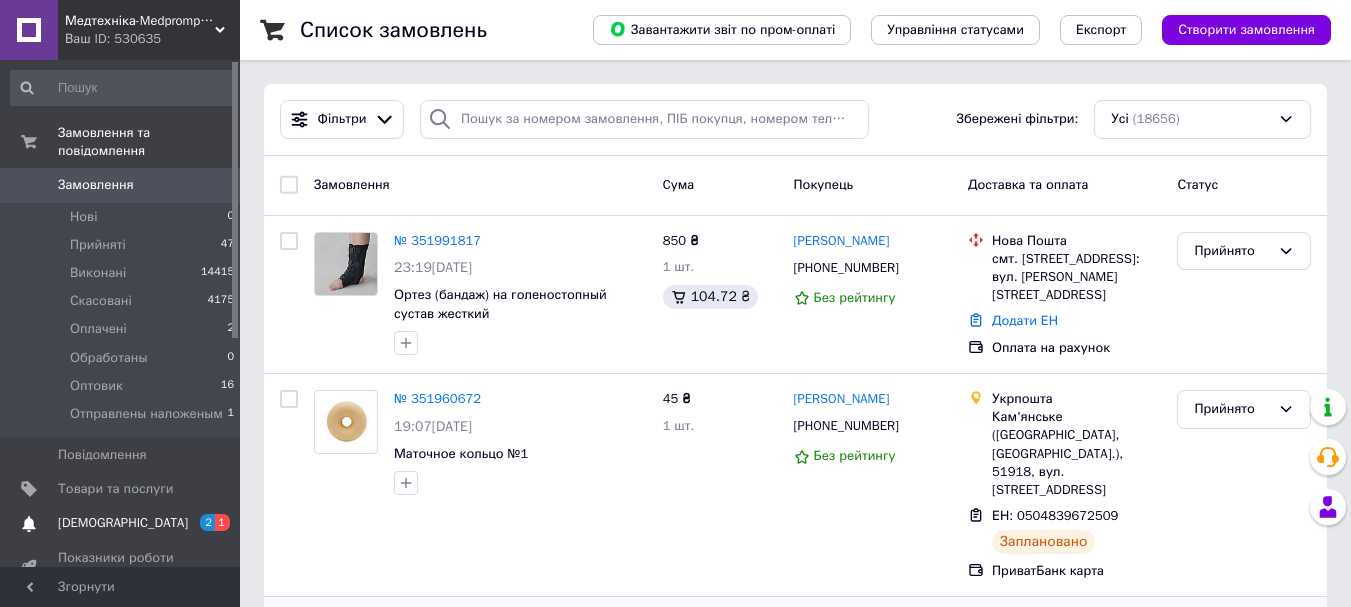 click on "[DEMOGRAPHIC_DATA]" at bounding box center (123, 523) 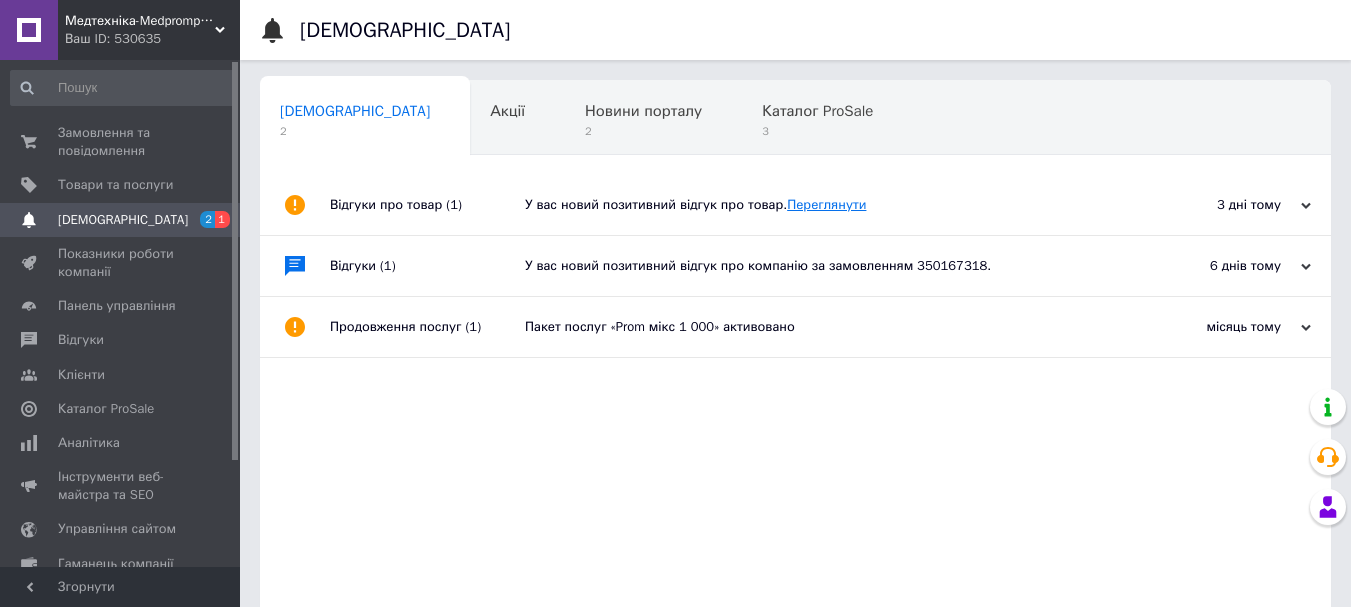 click on "Переглянути" at bounding box center (826, 204) 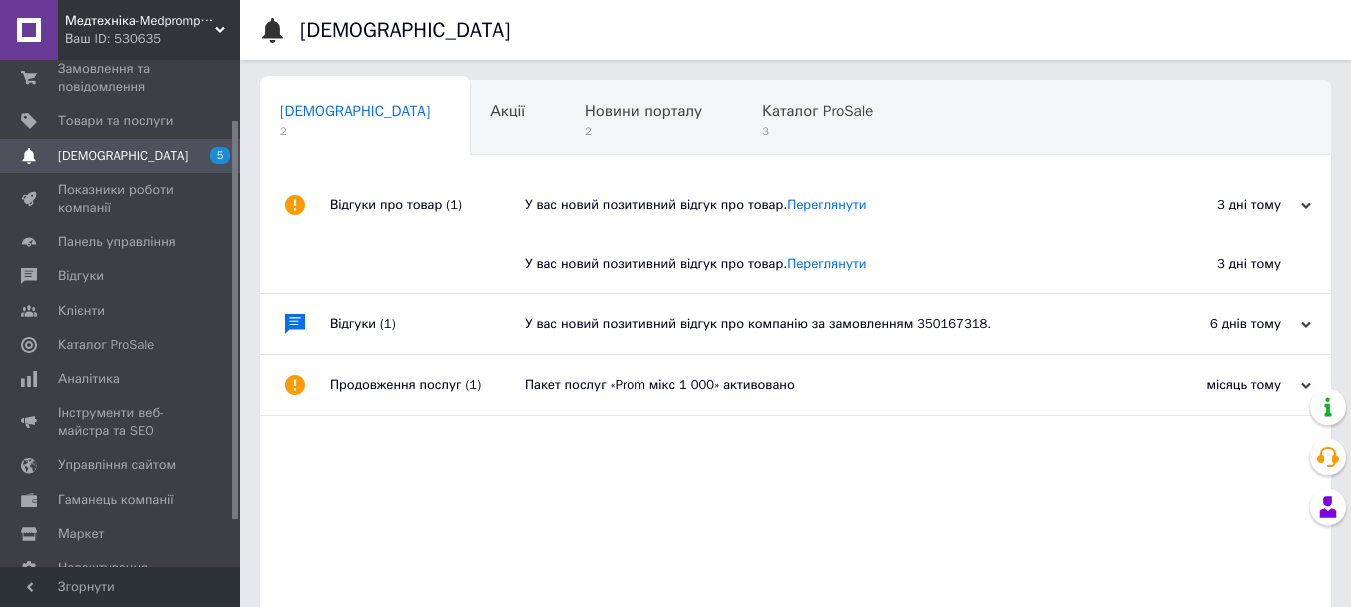 scroll, scrollTop: 91, scrollLeft: 0, axis: vertical 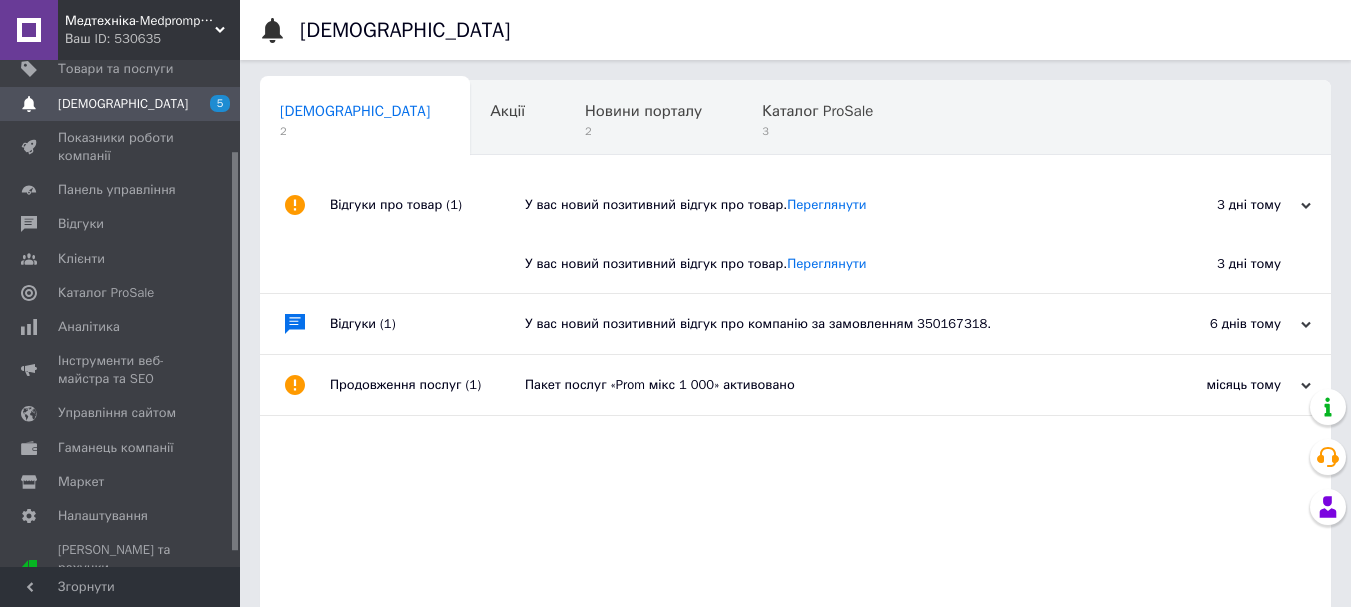 drag, startPoint x: 235, startPoint y: 333, endPoint x: 232, endPoint y: 423, distance: 90.04999 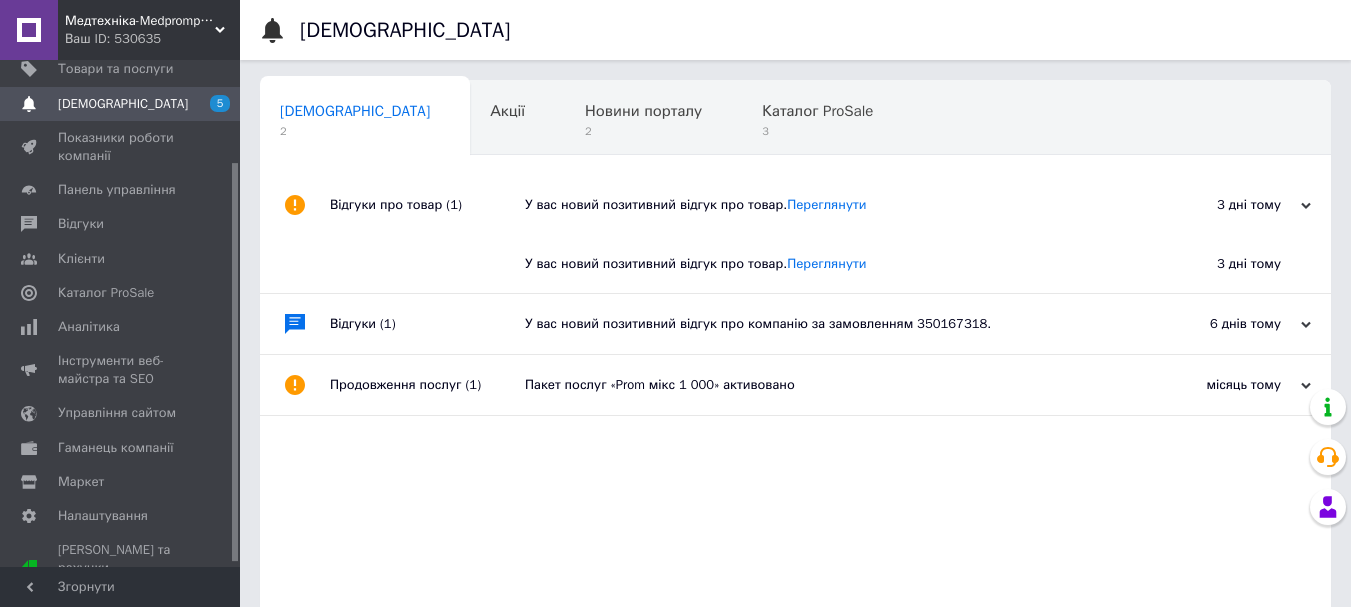 scroll, scrollTop: 135, scrollLeft: 0, axis: vertical 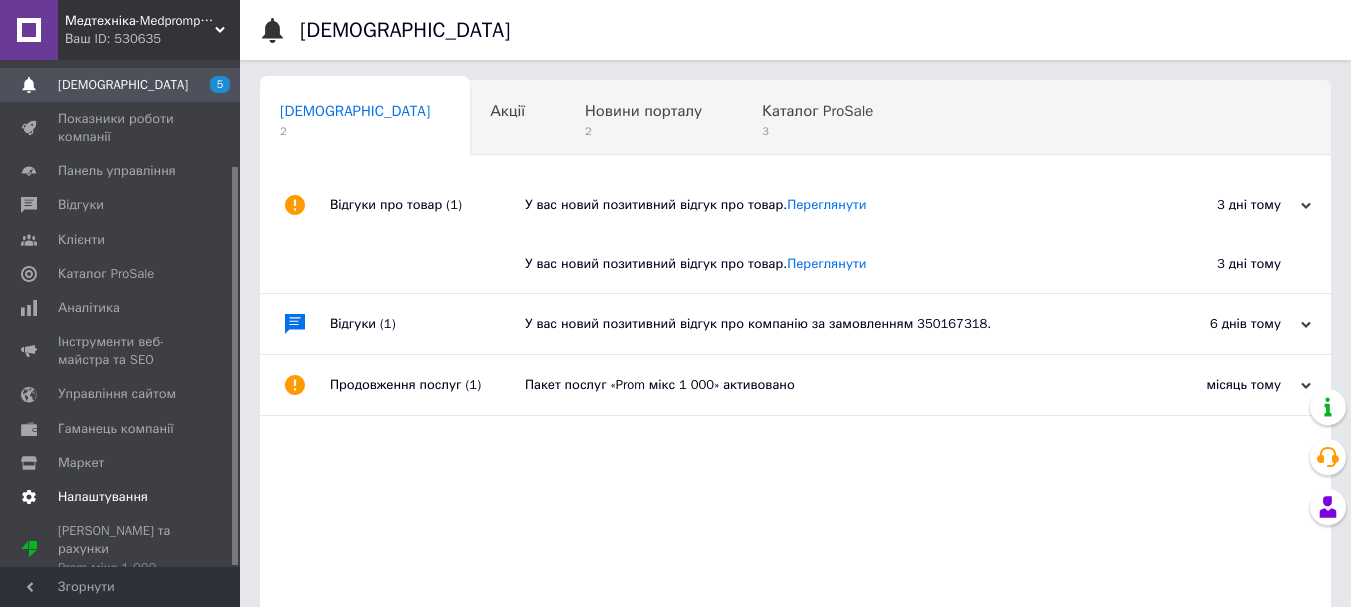 drag, startPoint x: 232, startPoint y: 423, endPoint x: 239, endPoint y: 501, distance: 78.31347 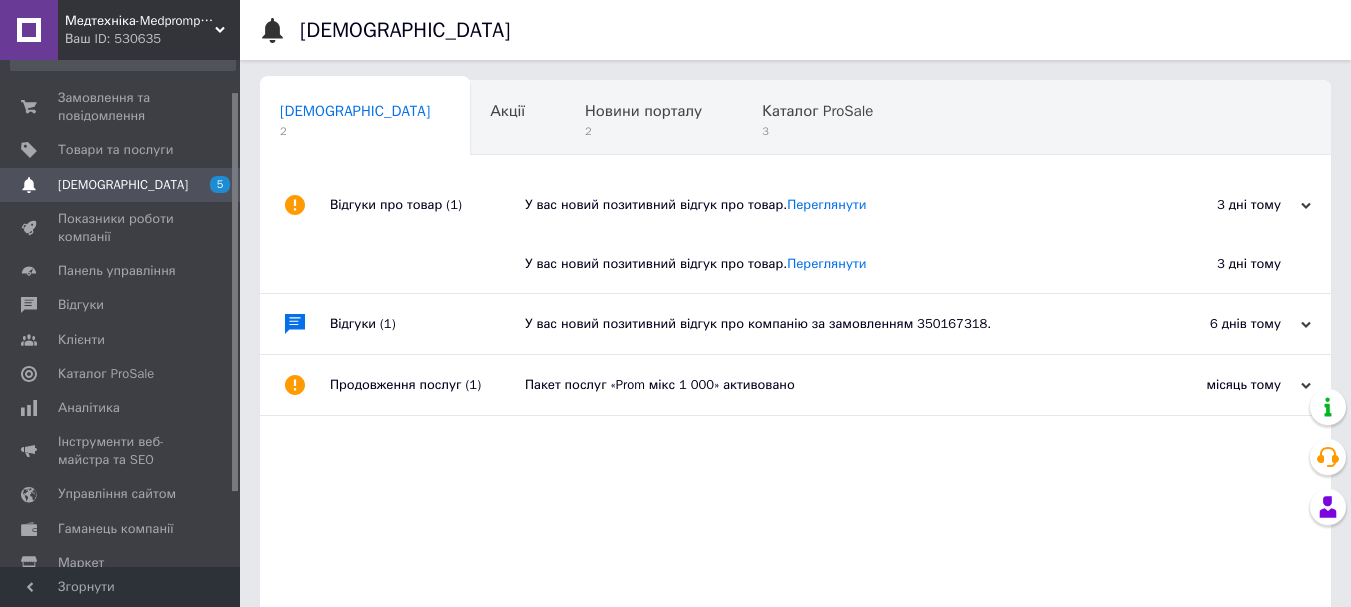 scroll, scrollTop: 18, scrollLeft: 0, axis: vertical 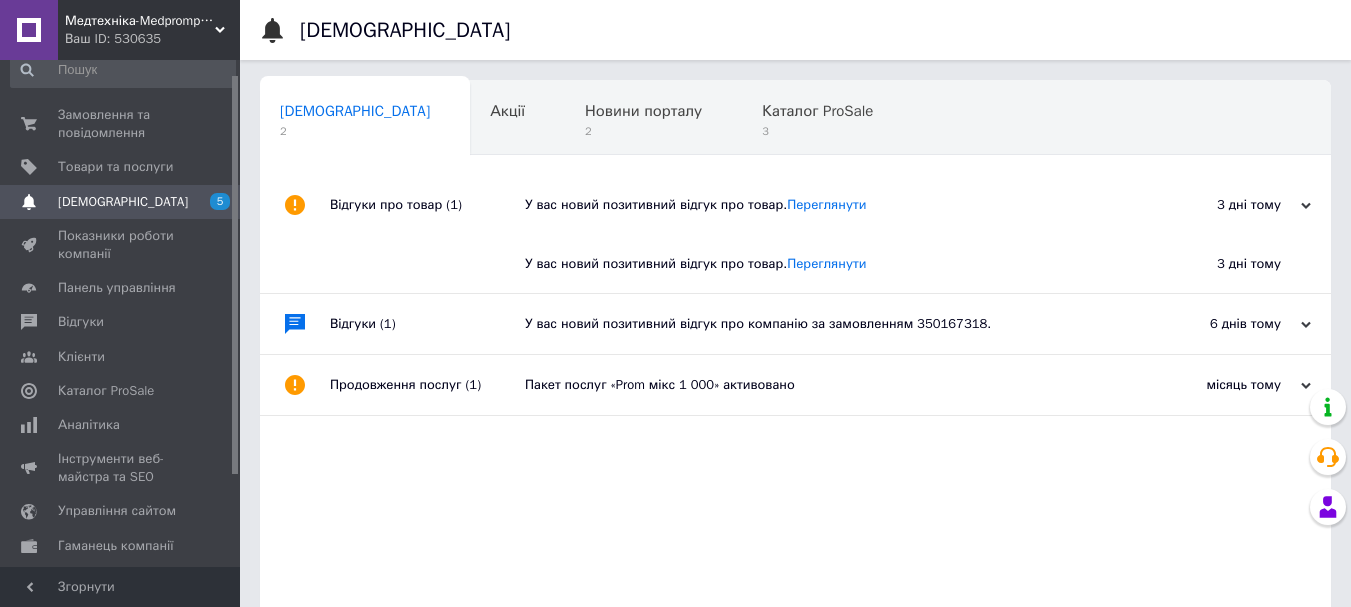 drag, startPoint x: 234, startPoint y: 497, endPoint x: 235, endPoint y: 406, distance: 91.00549 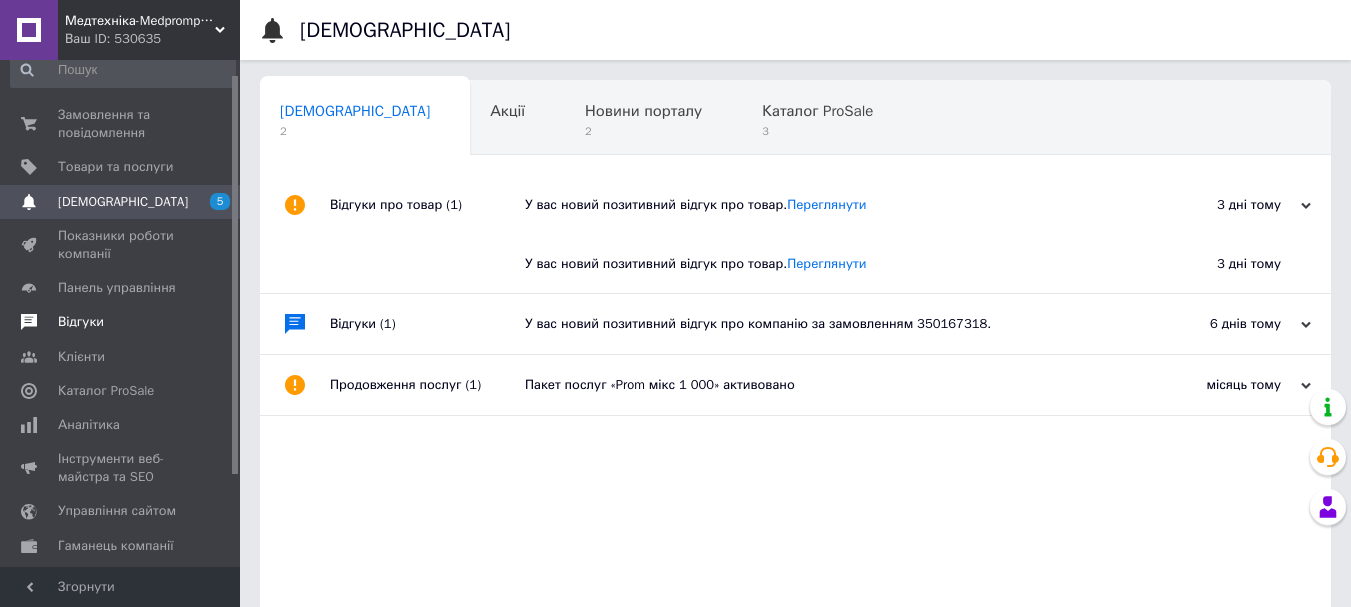 click on "Відгуки" at bounding box center [81, 322] 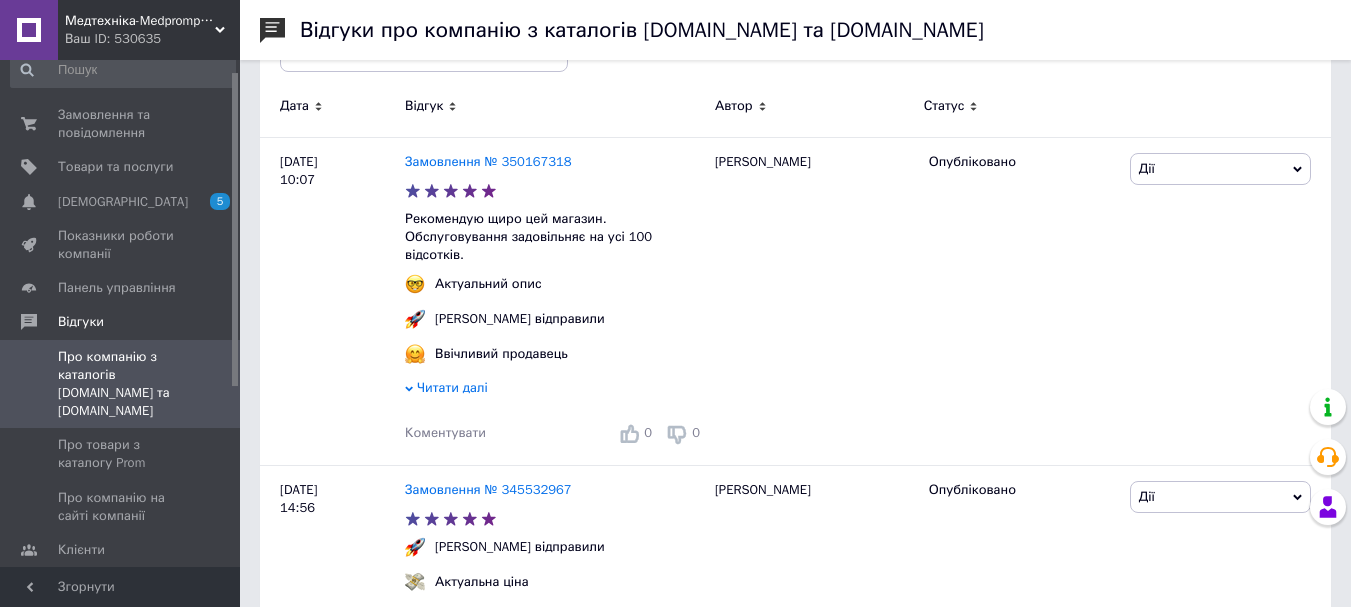 scroll, scrollTop: 275, scrollLeft: 0, axis: vertical 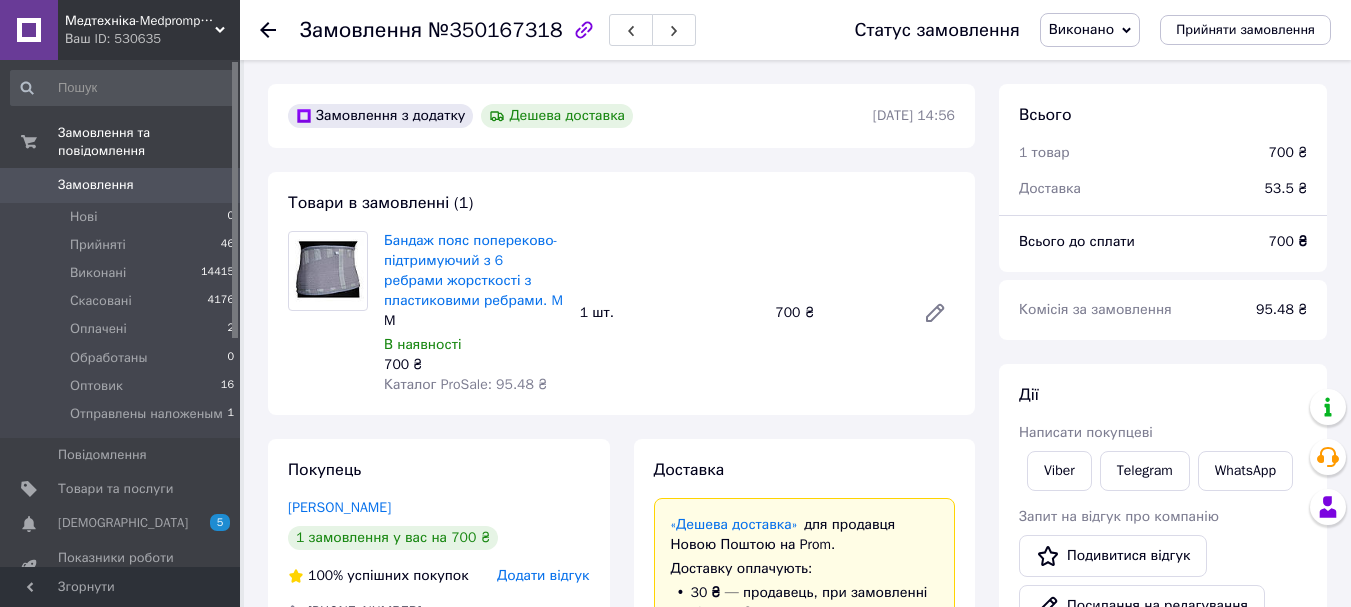 click 